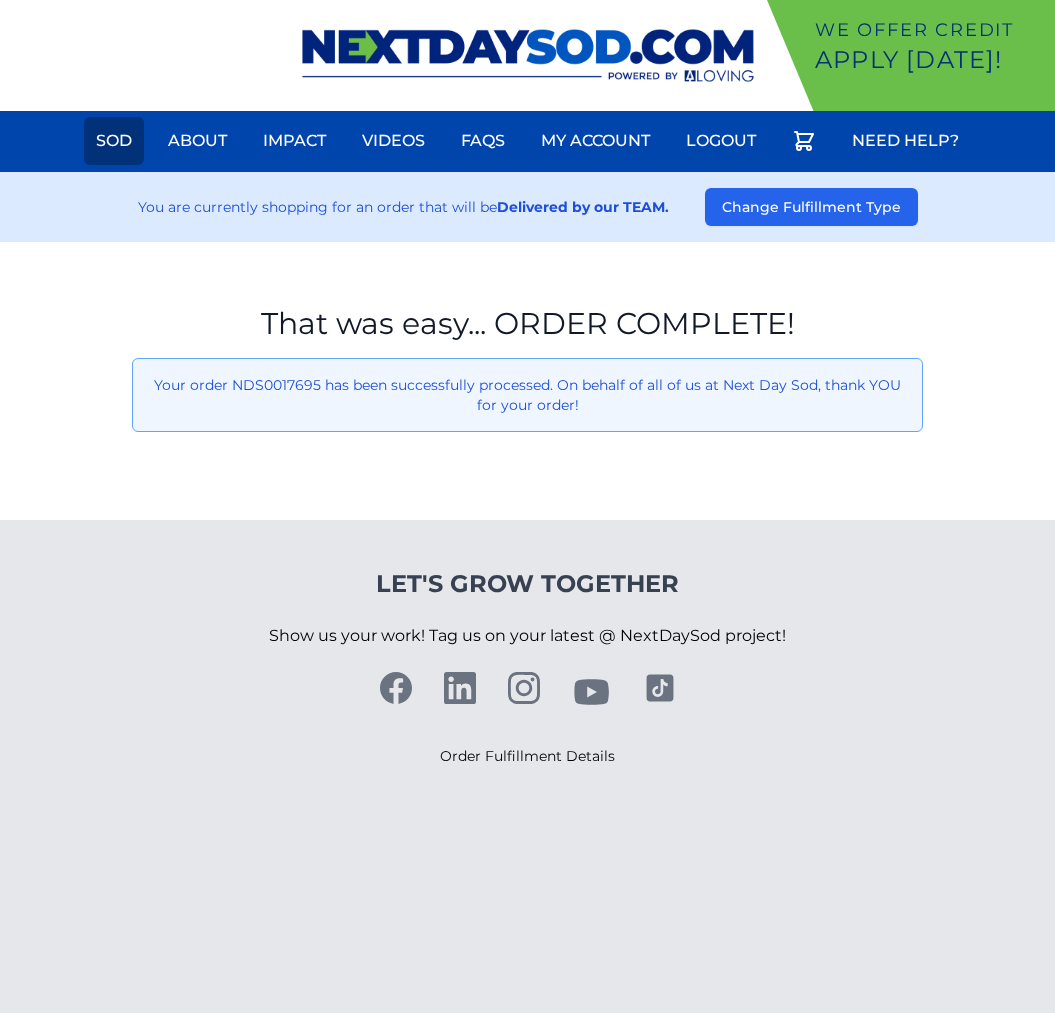 scroll, scrollTop: 0, scrollLeft: 0, axis: both 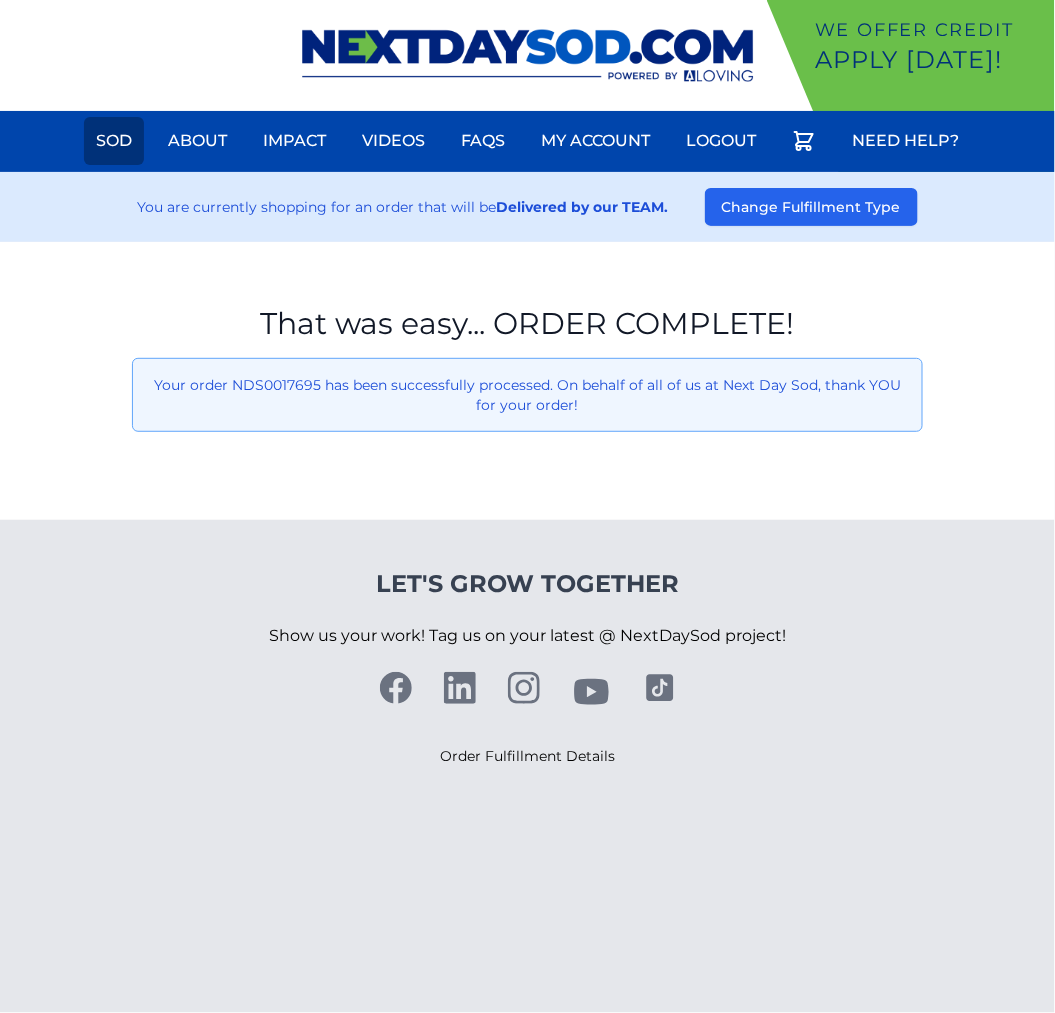 click on "Sod" at bounding box center (114, 141) 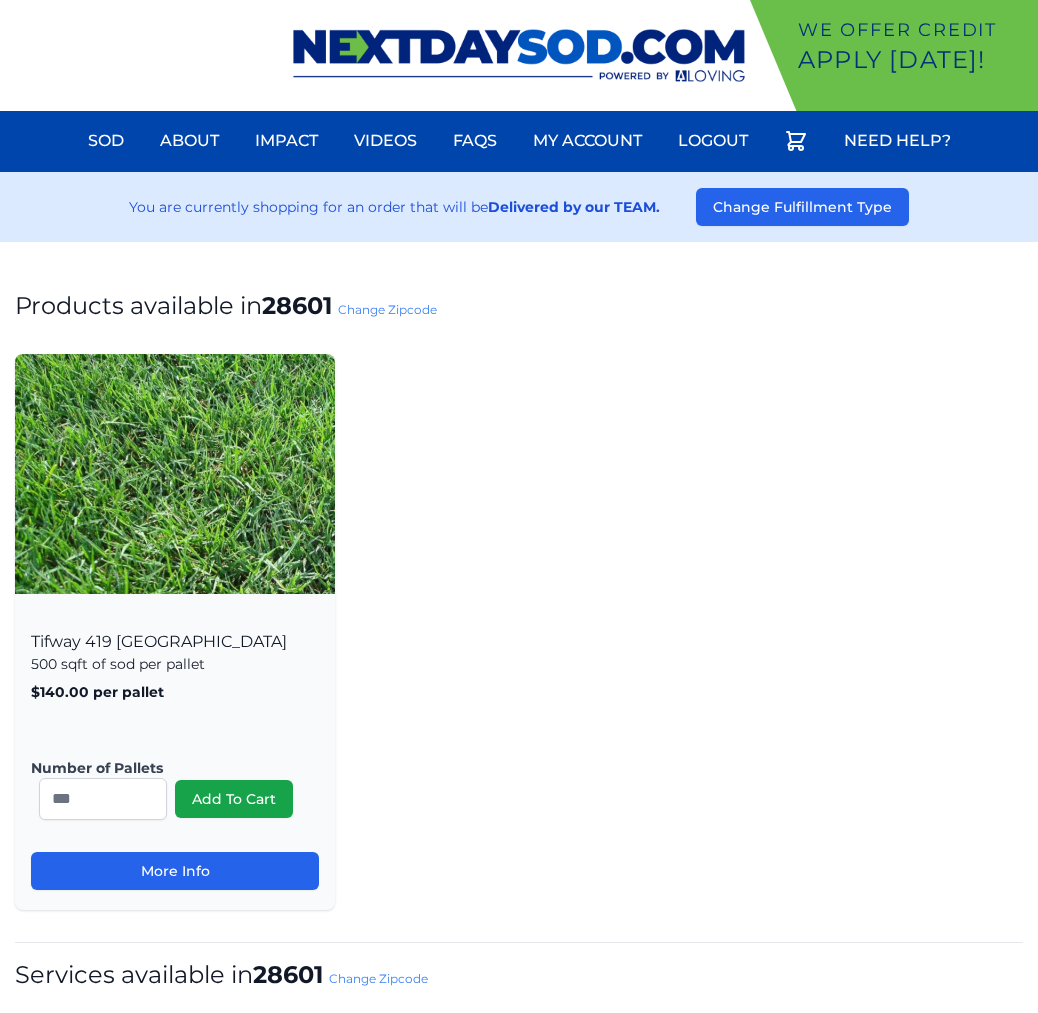 scroll, scrollTop: 0, scrollLeft: 0, axis: both 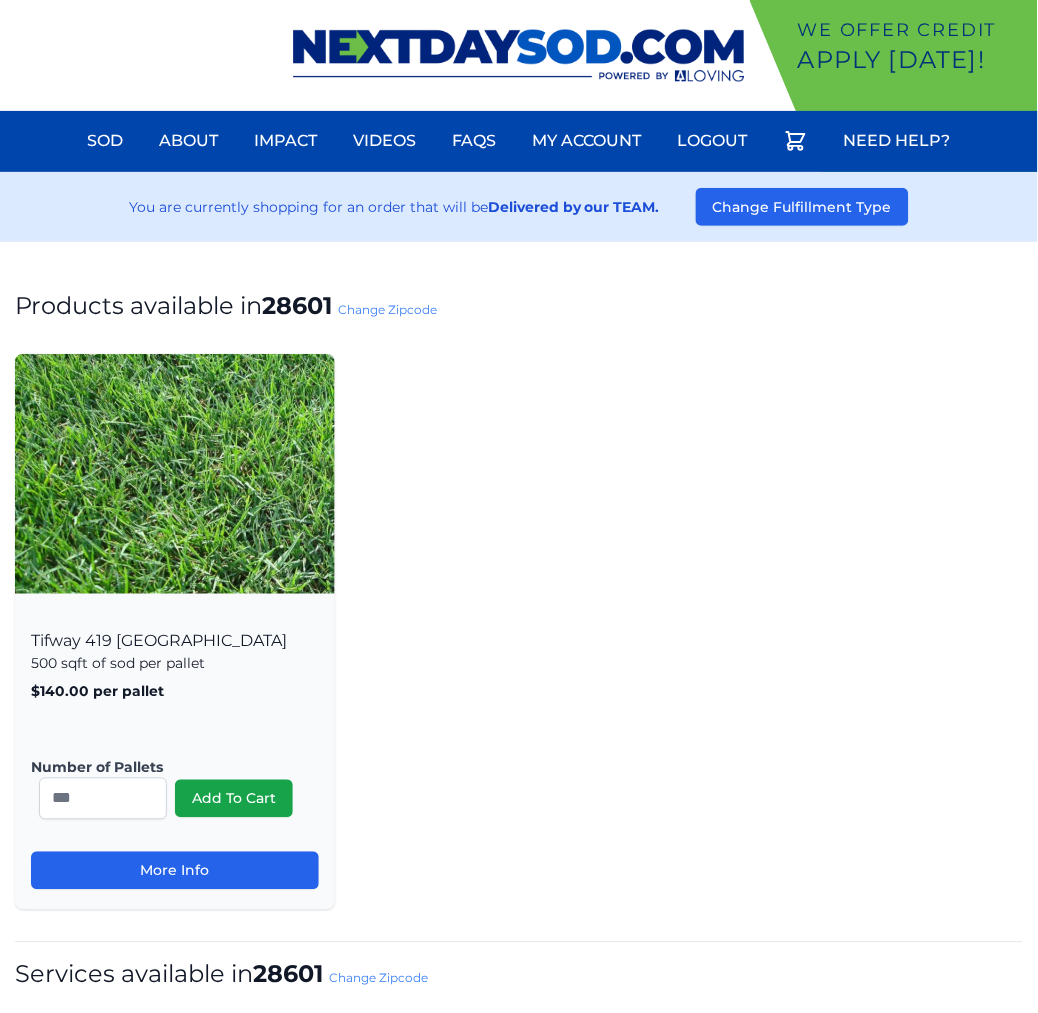 click on "Change Zipcode" at bounding box center [387, 309] 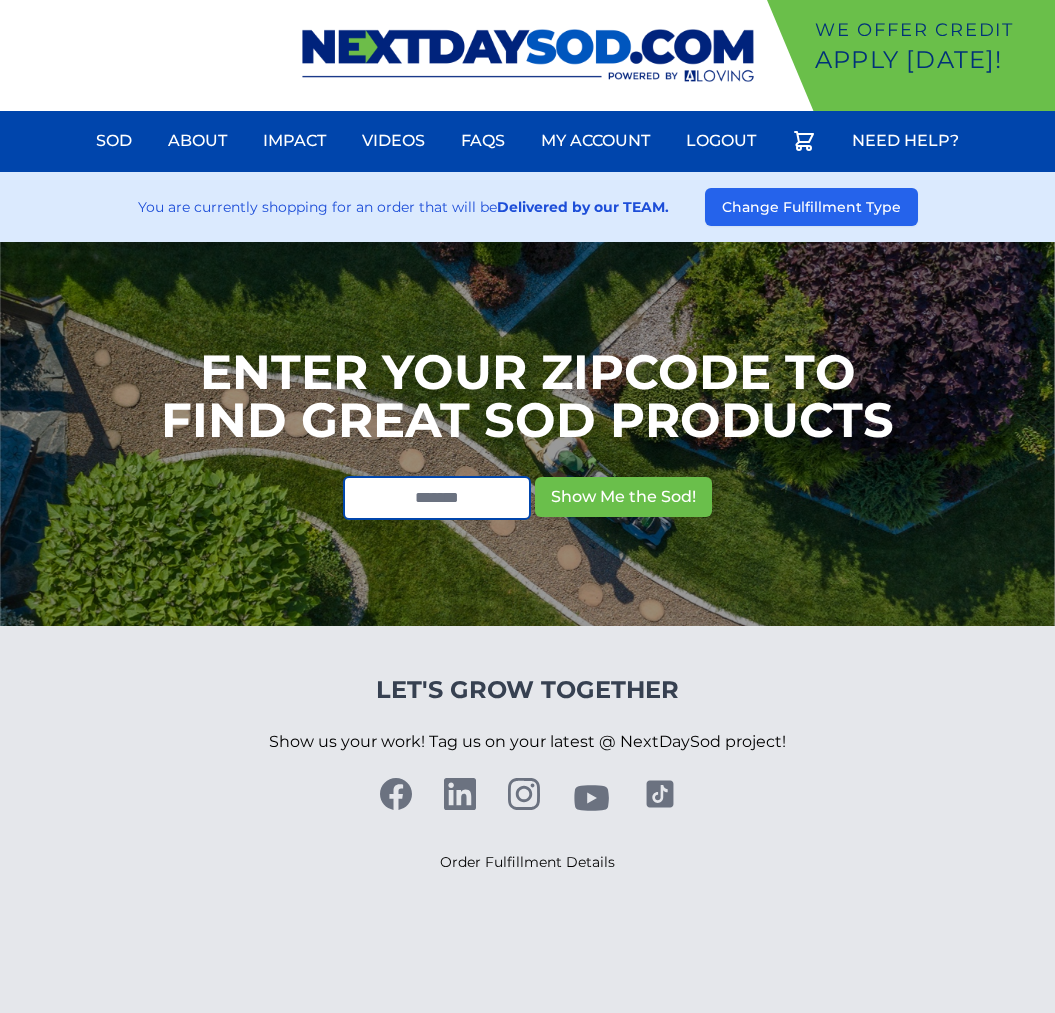 scroll, scrollTop: 0, scrollLeft: 0, axis: both 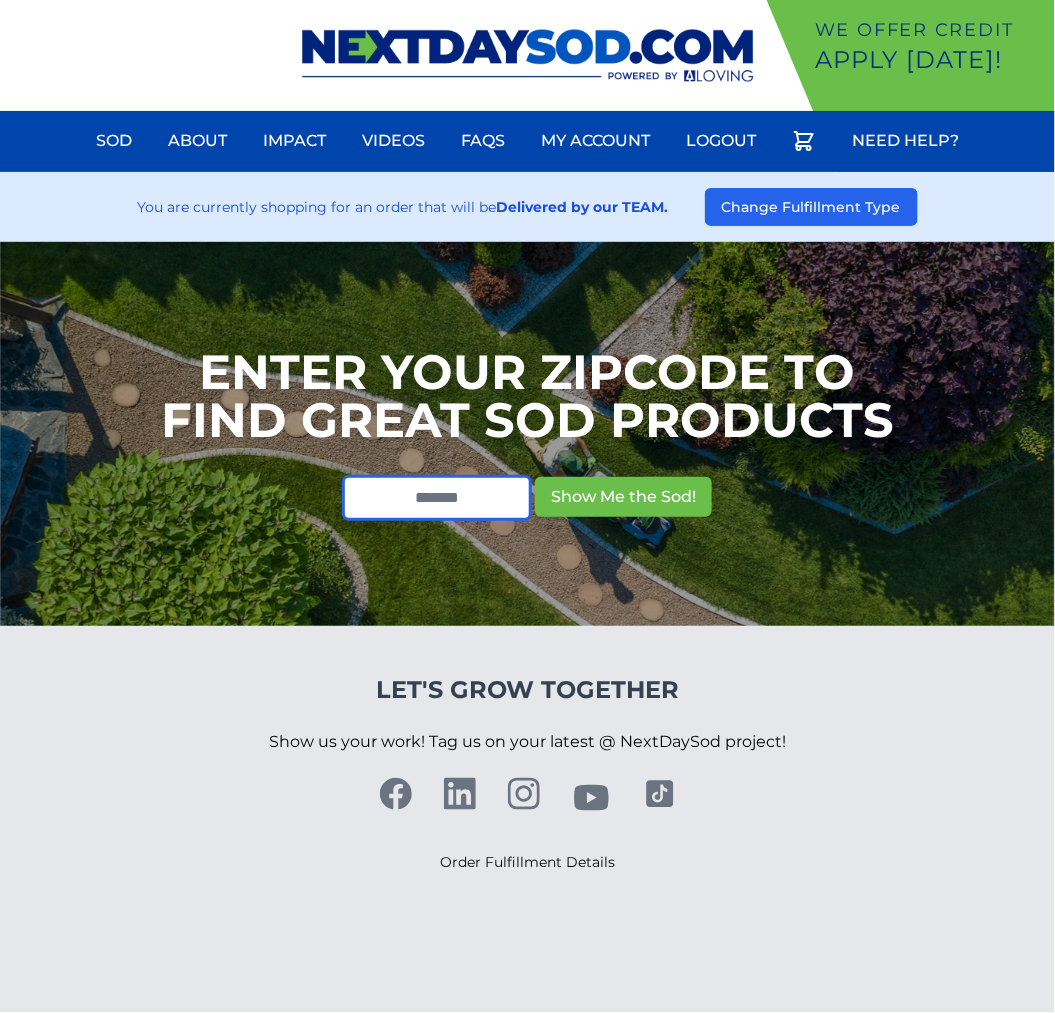 click at bounding box center [437, 498] 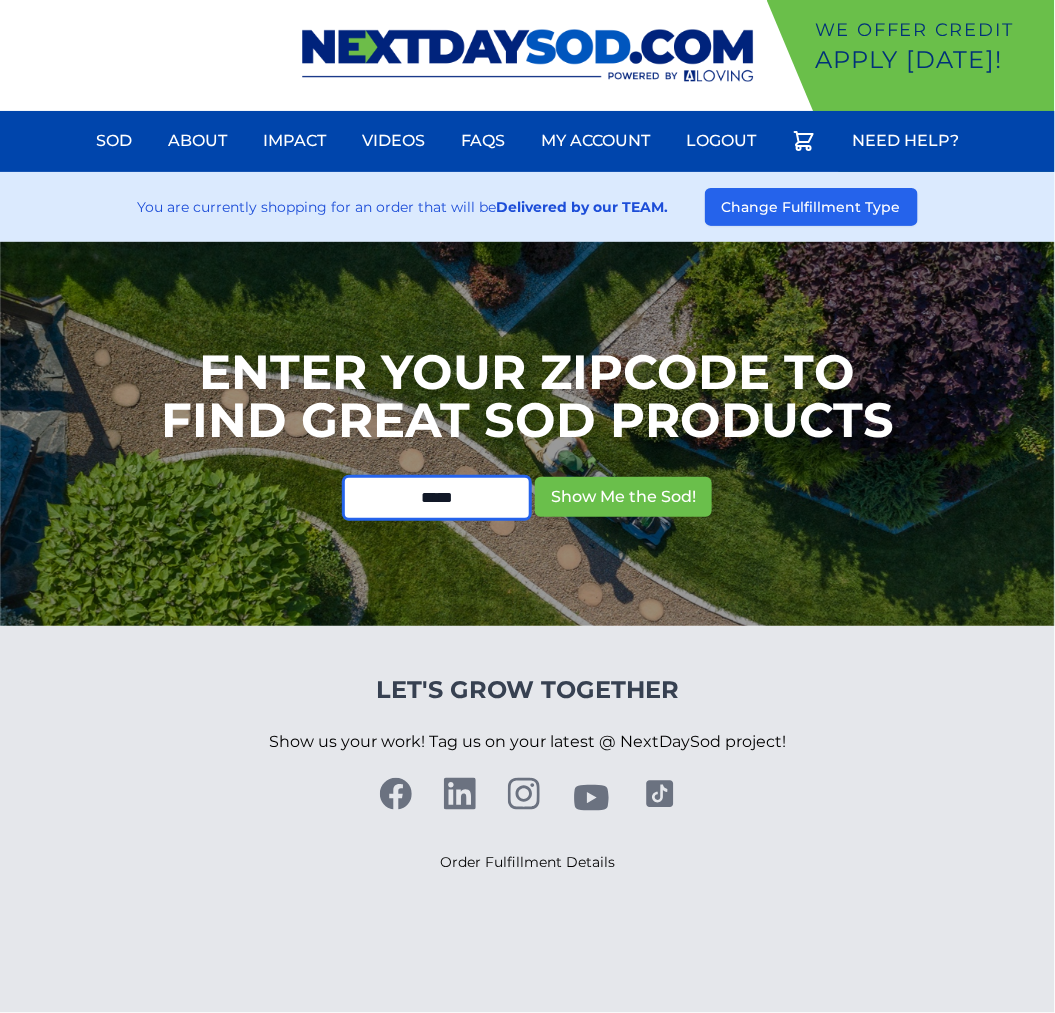 type on "*****" 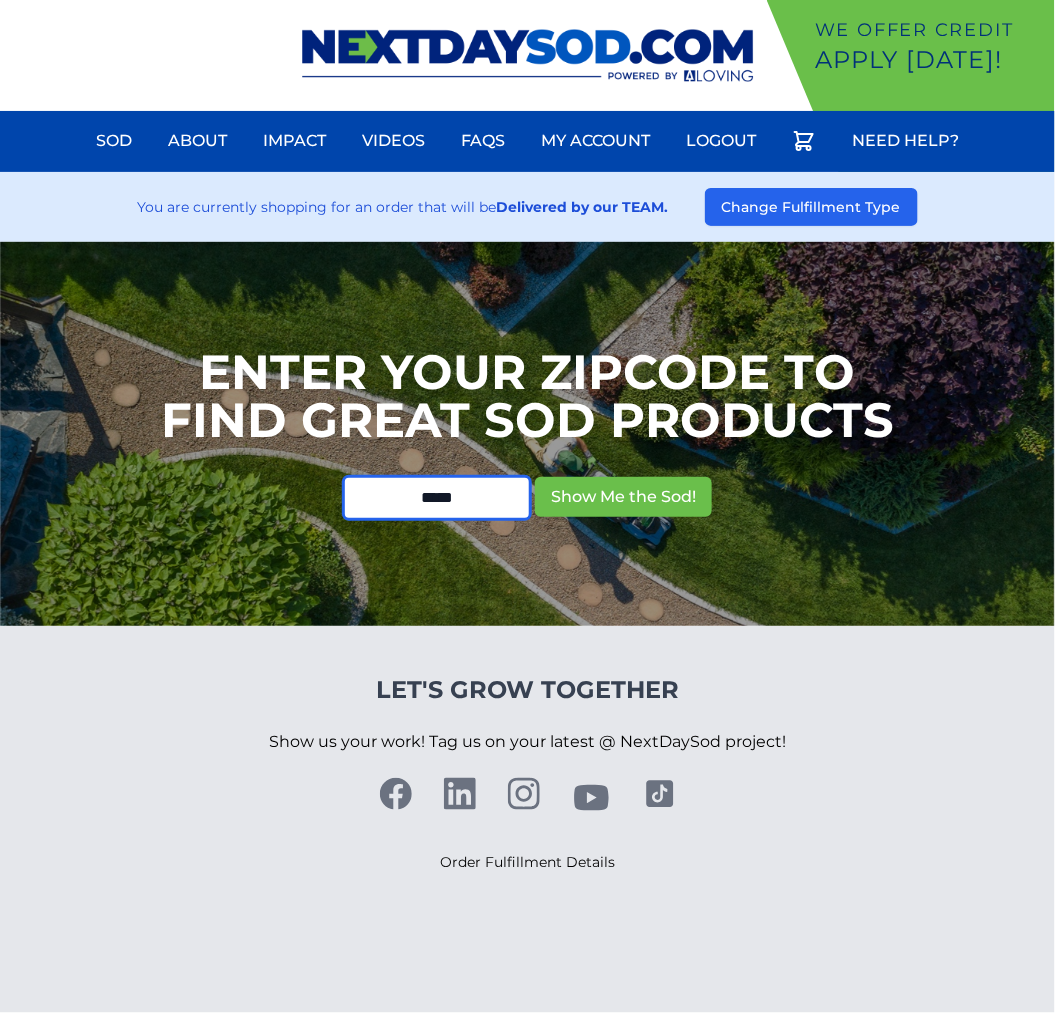 click on "Show Me the Sod!" at bounding box center (623, 497) 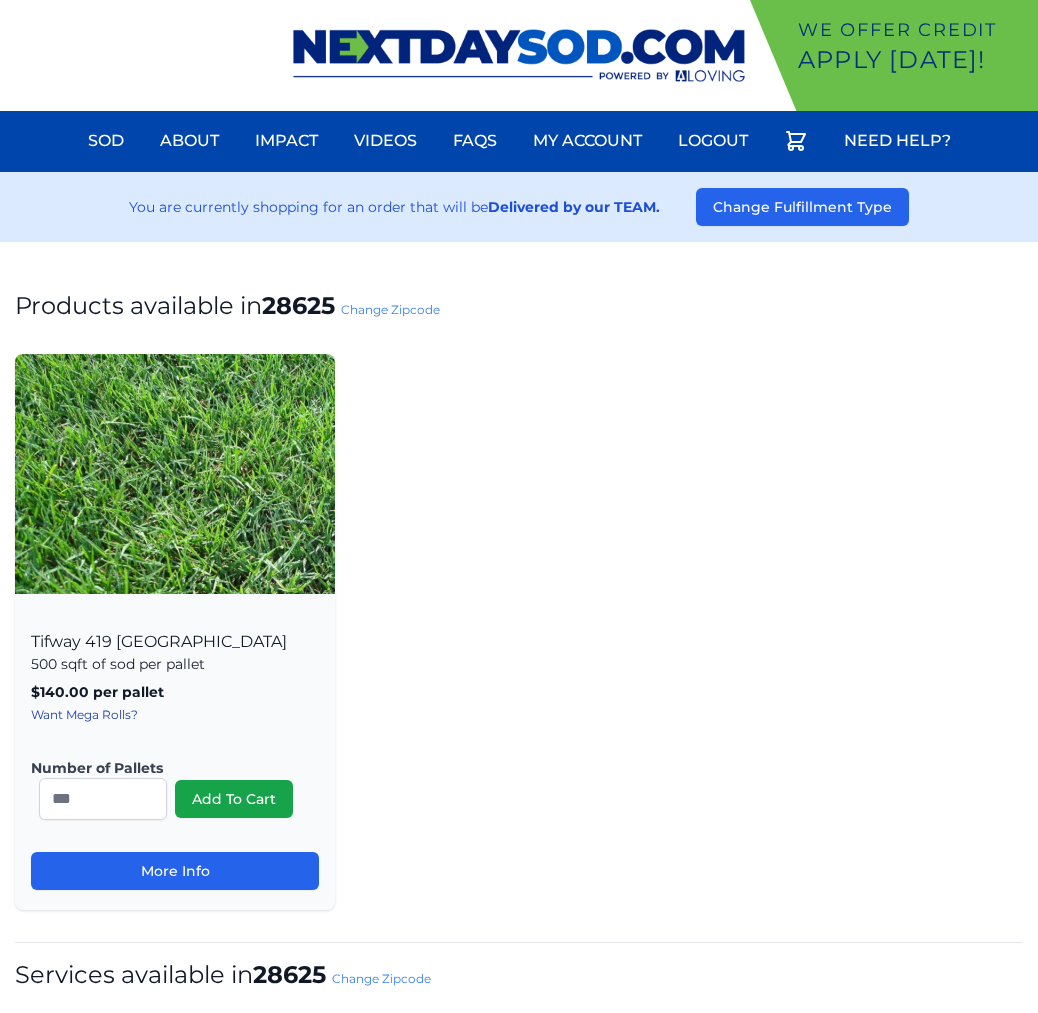 scroll, scrollTop: 0, scrollLeft: 0, axis: both 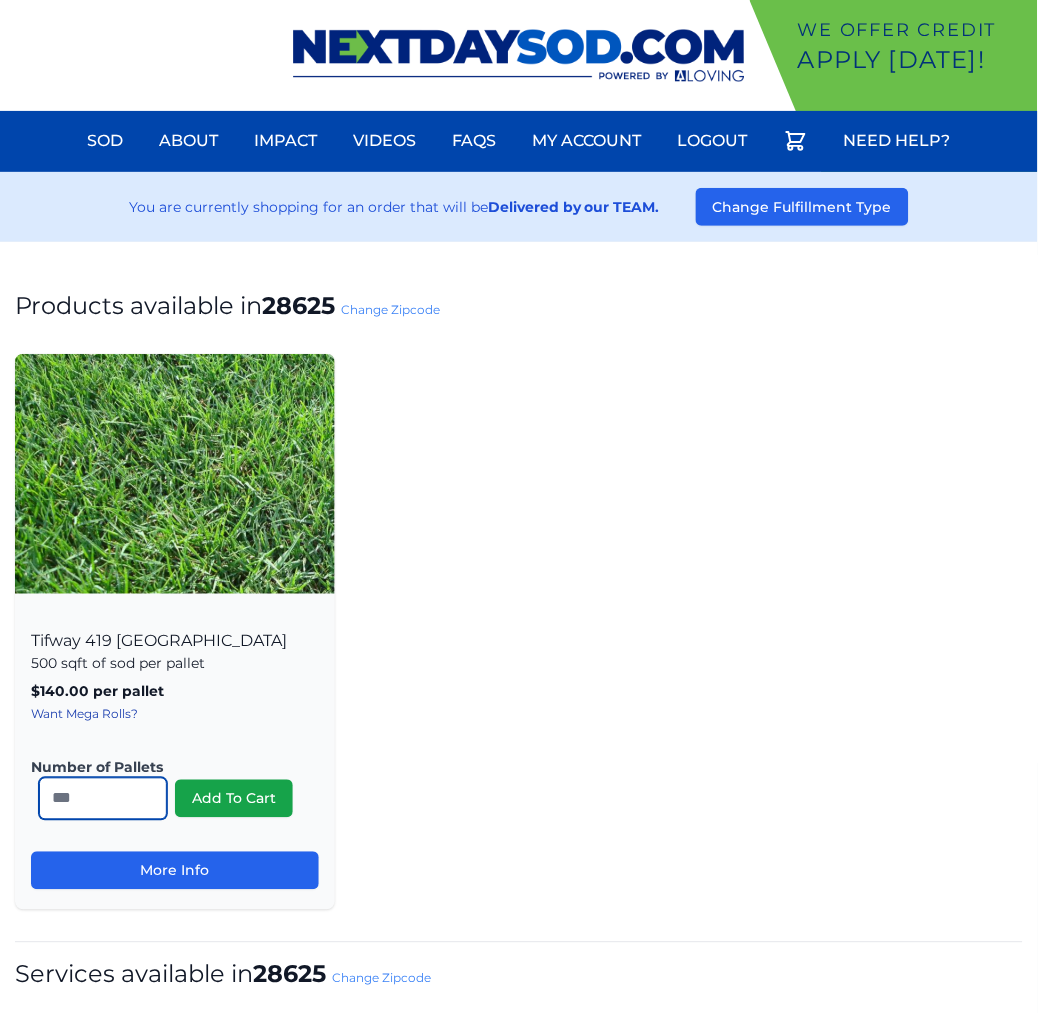 drag, startPoint x: 68, startPoint y: 802, endPoint x: -68, endPoint y: 796, distance: 136.1323 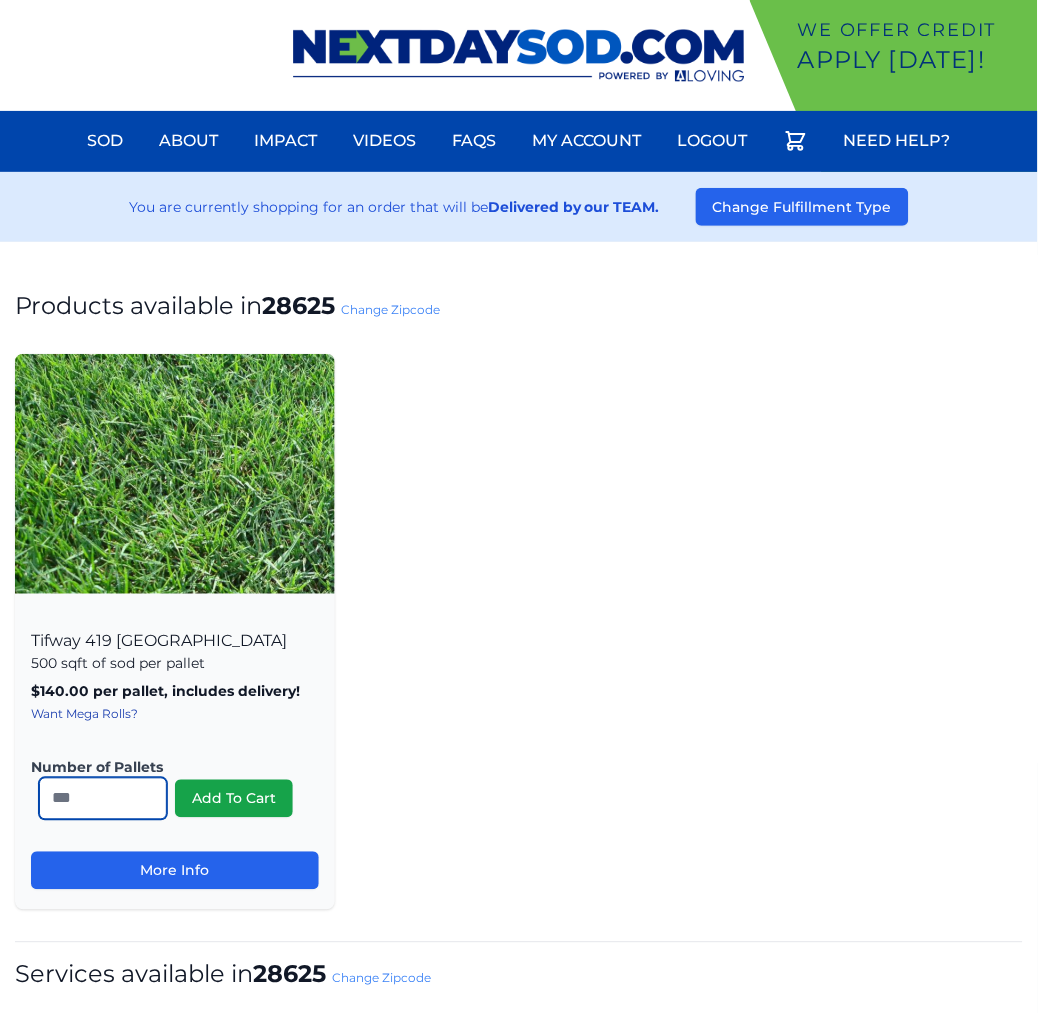 type on "**" 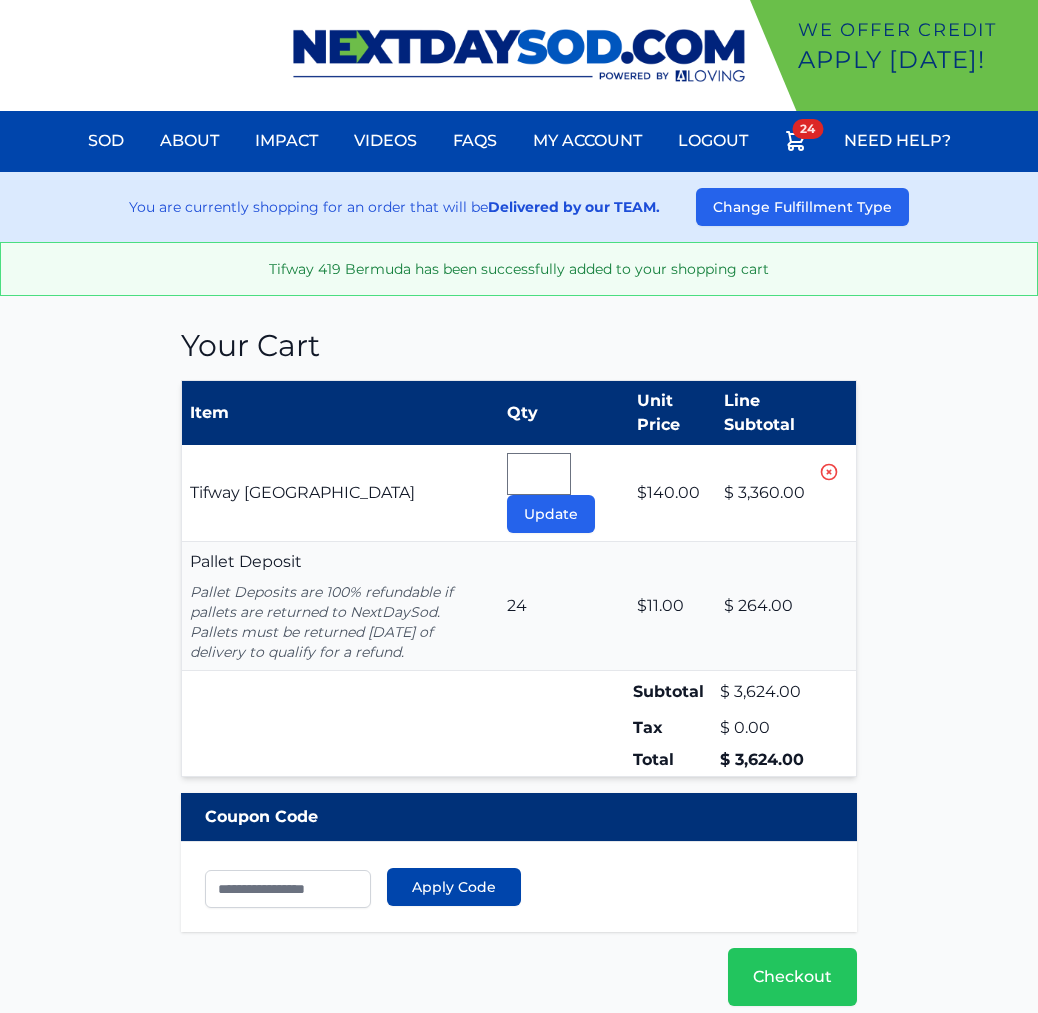 scroll, scrollTop: 0, scrollLeft: 0, axis: both 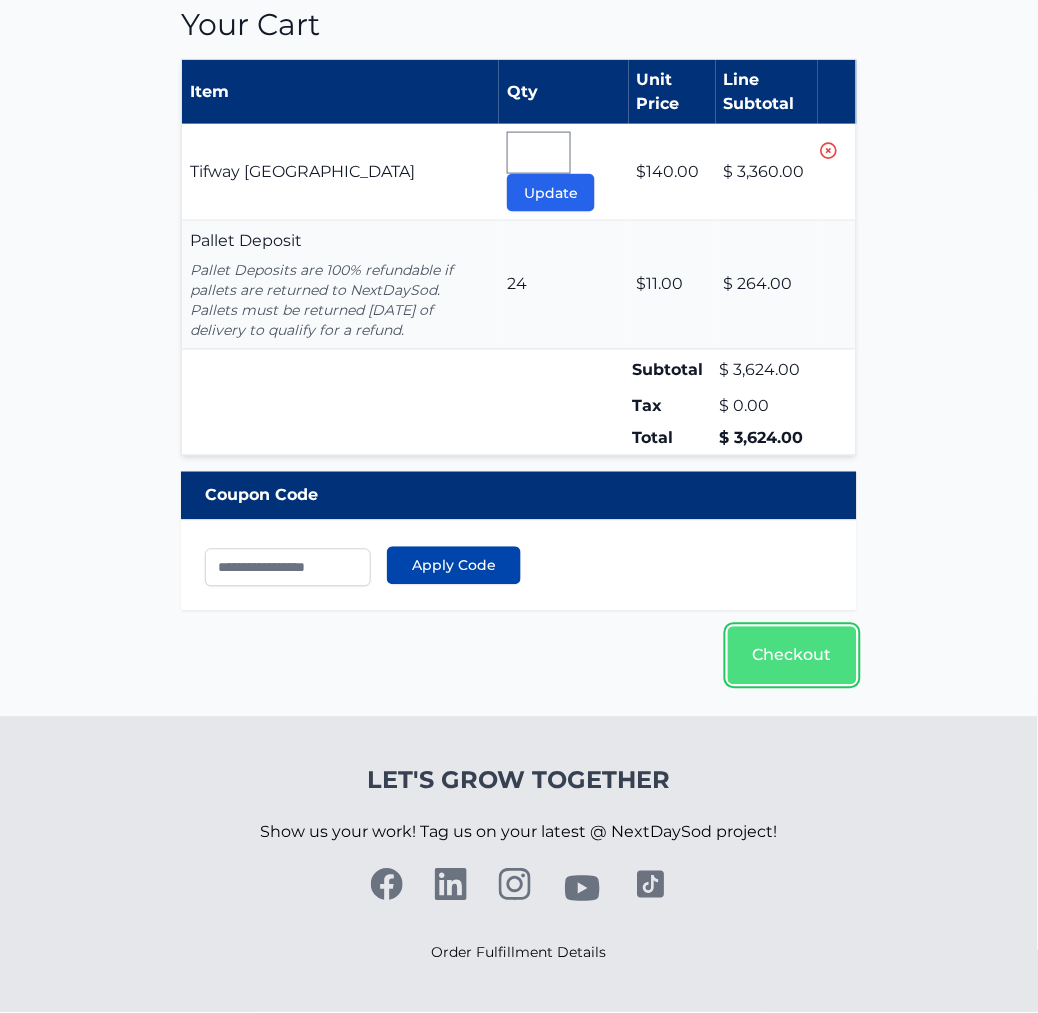 click on "Checkout" at bounding box center [792, 656] 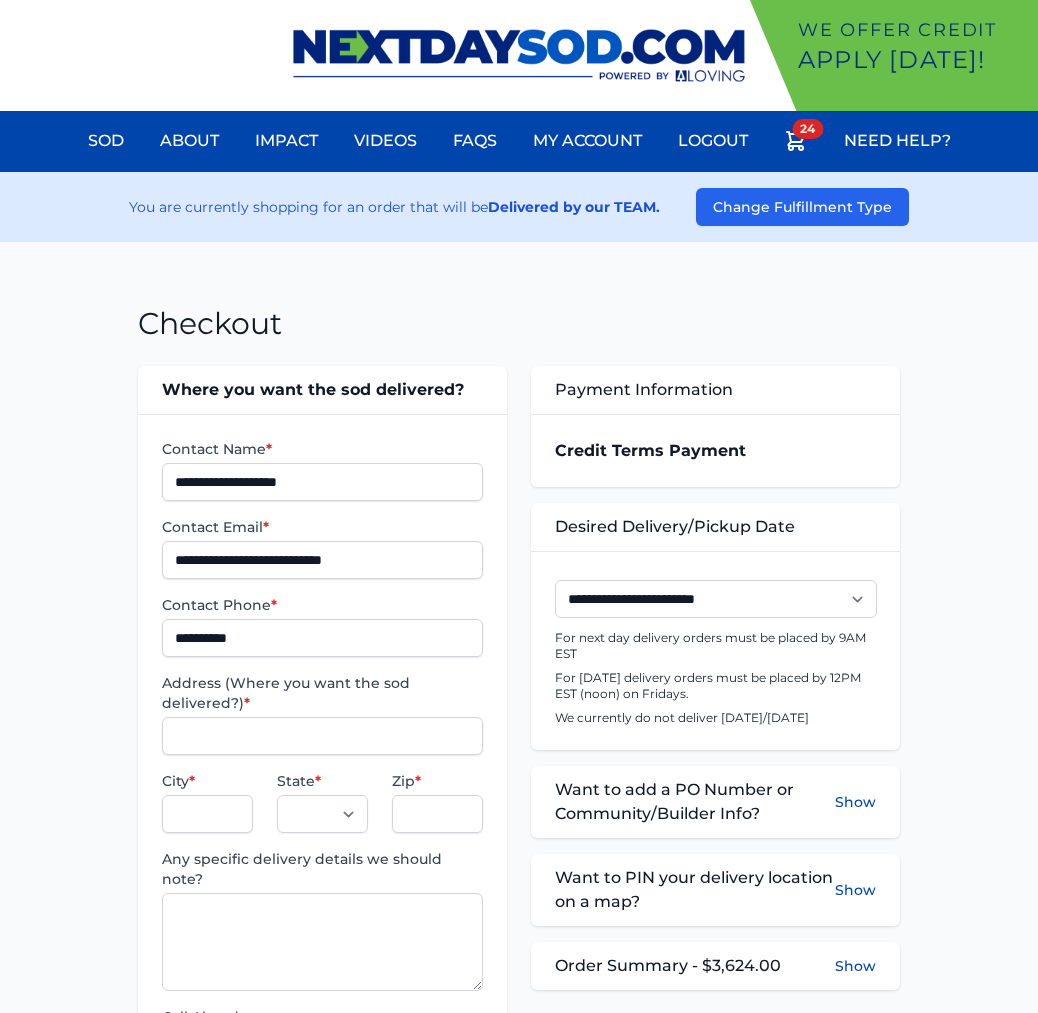 scroll, scrollTop: 0, scrollLeft: 0, axis: both 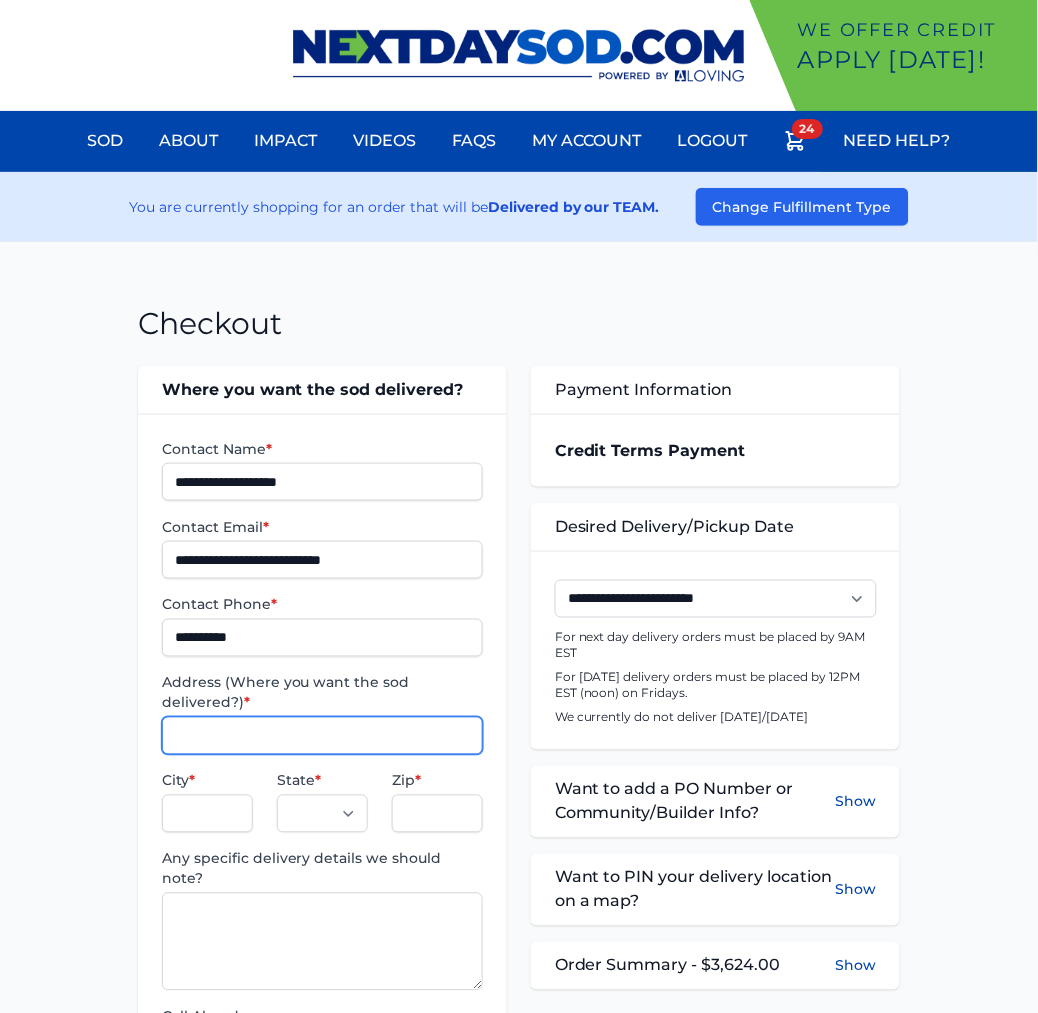 click on "Address (Where you want the sod delivered?)
*" at bounding box center [322, 736] 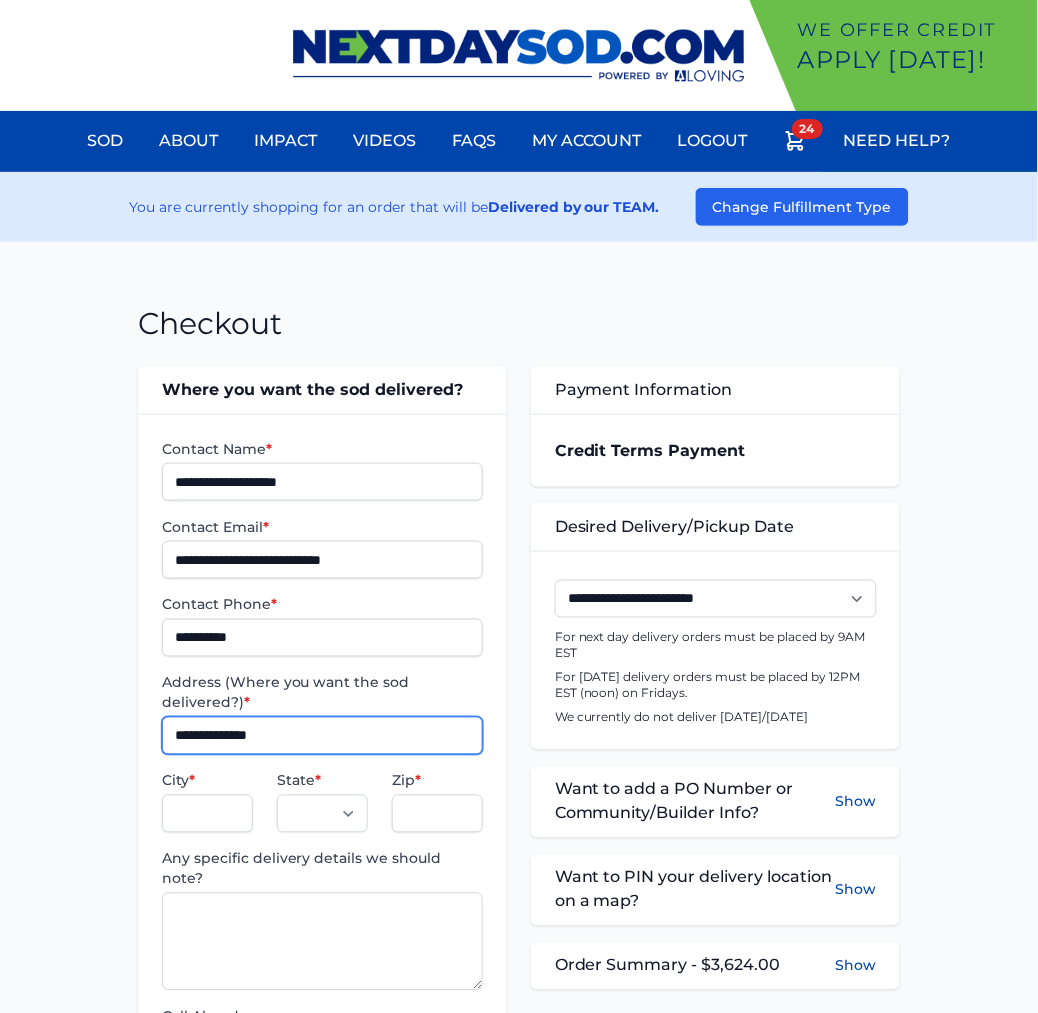 type on "**********" 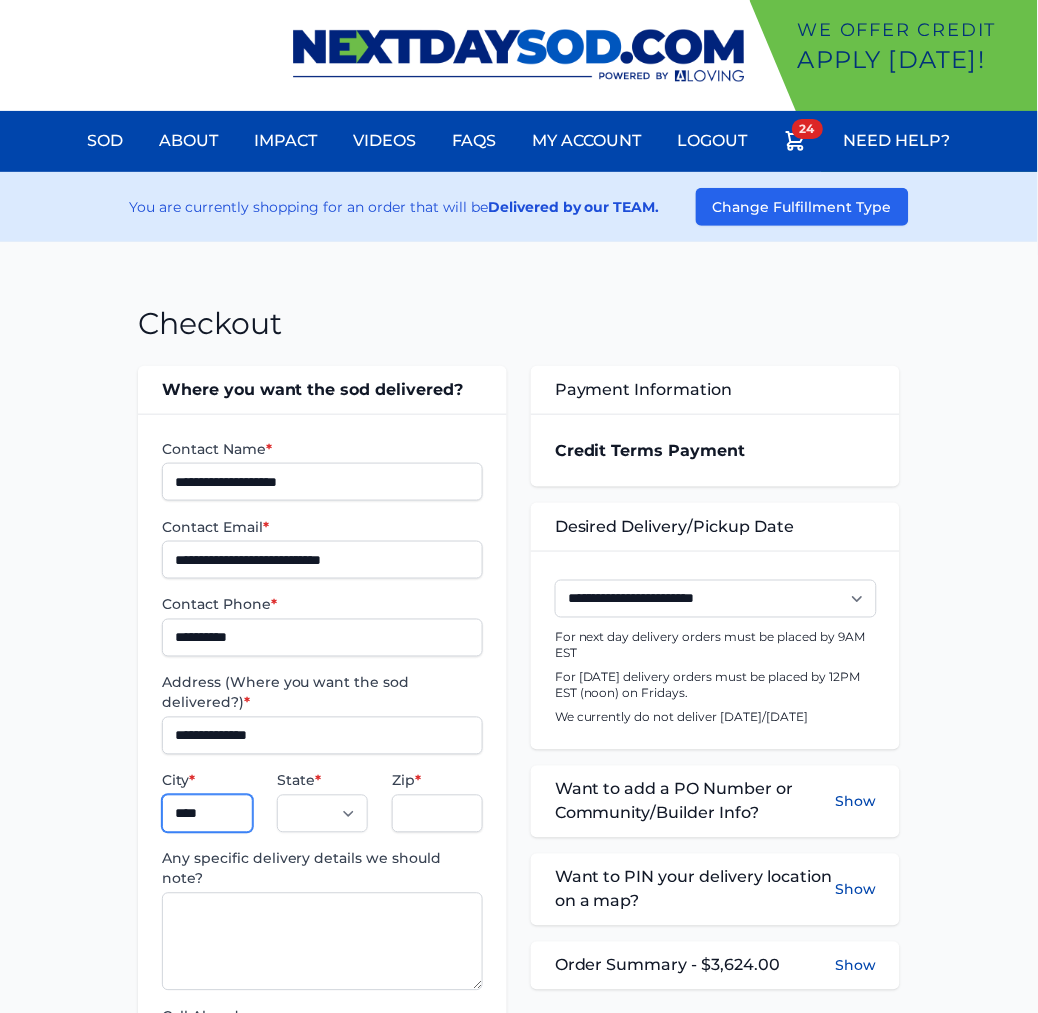 type on "**********" 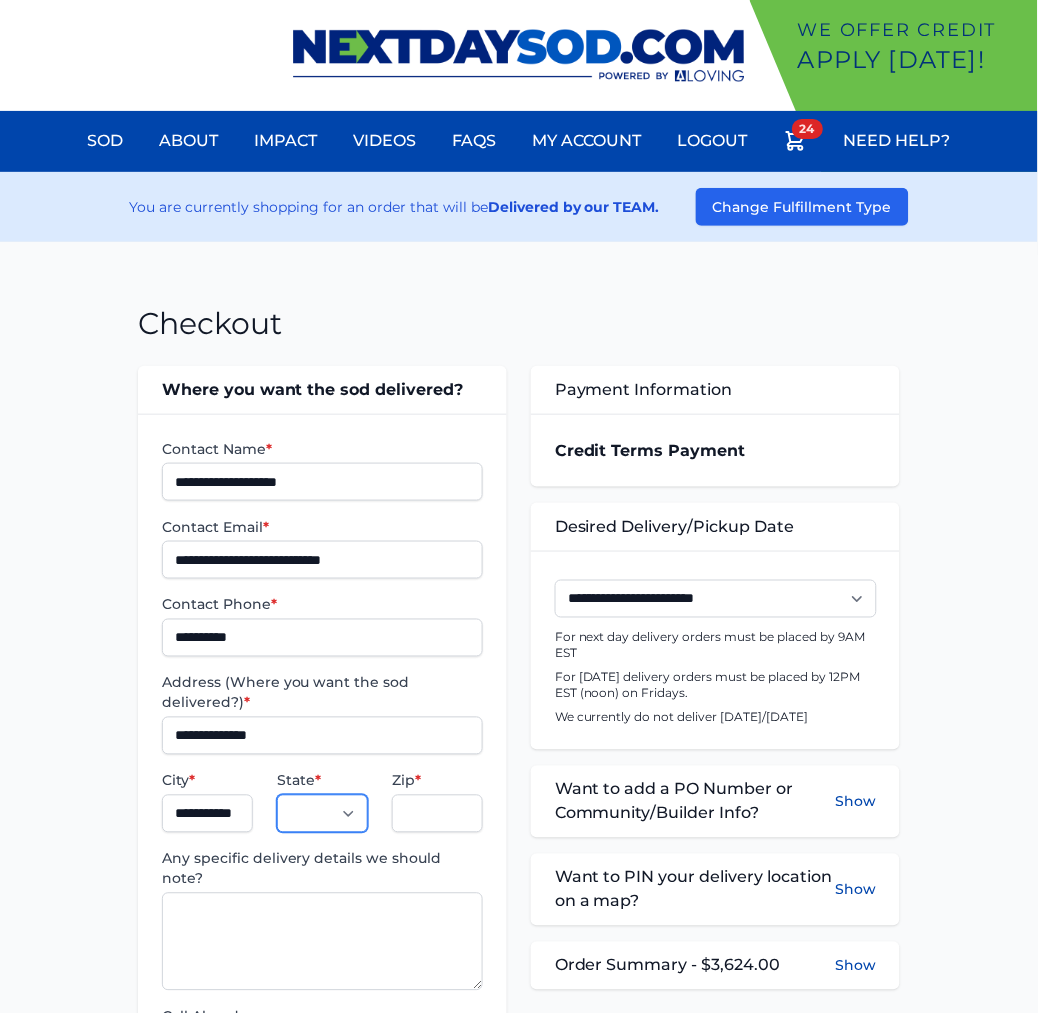 select on "**" 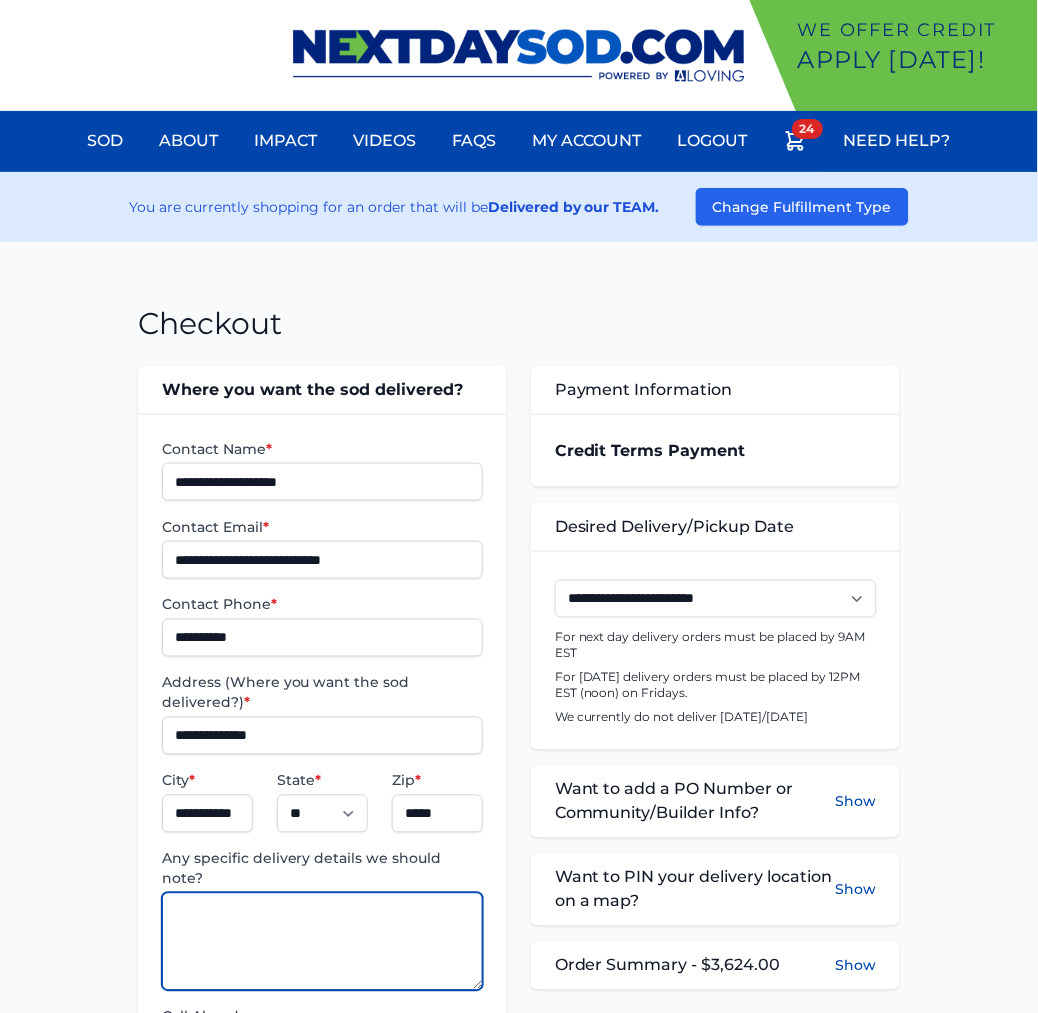 paste on "**********" 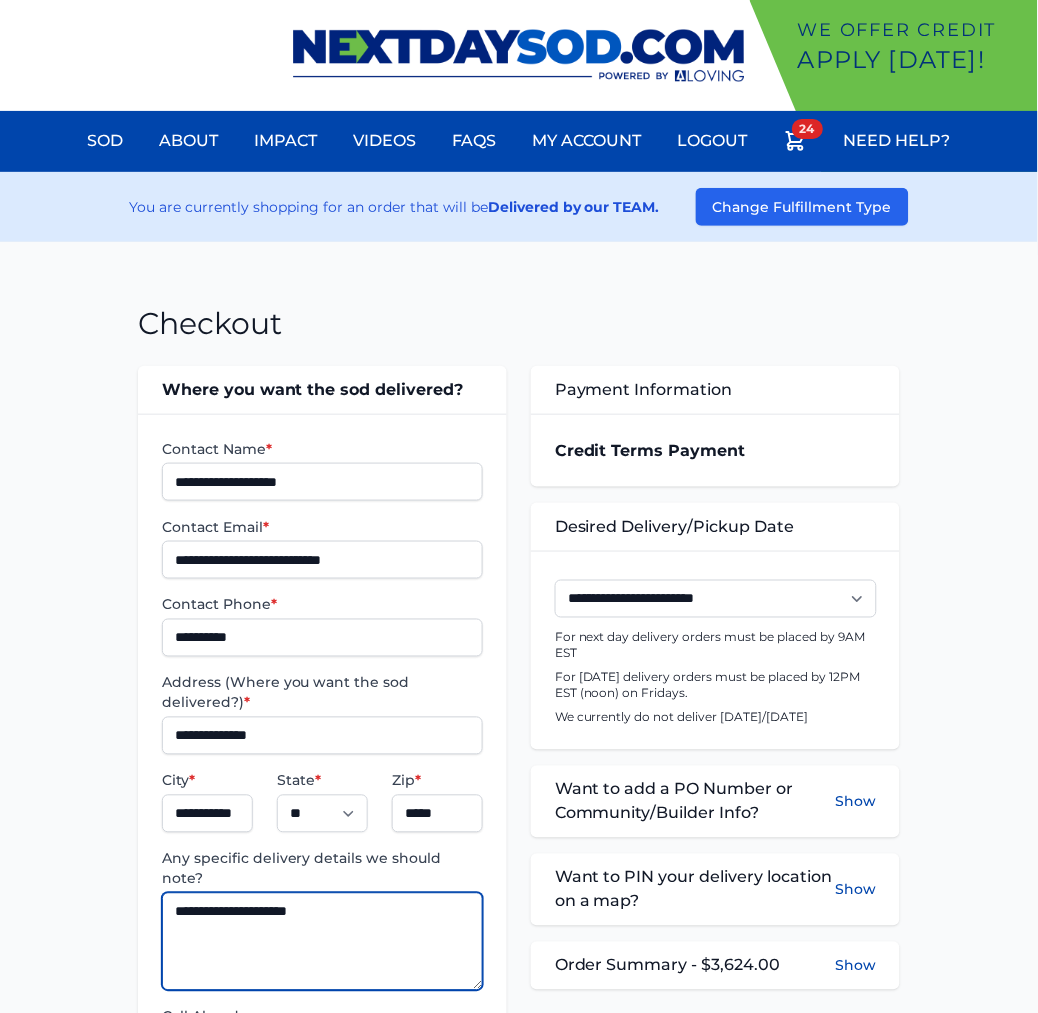 type on "**********" 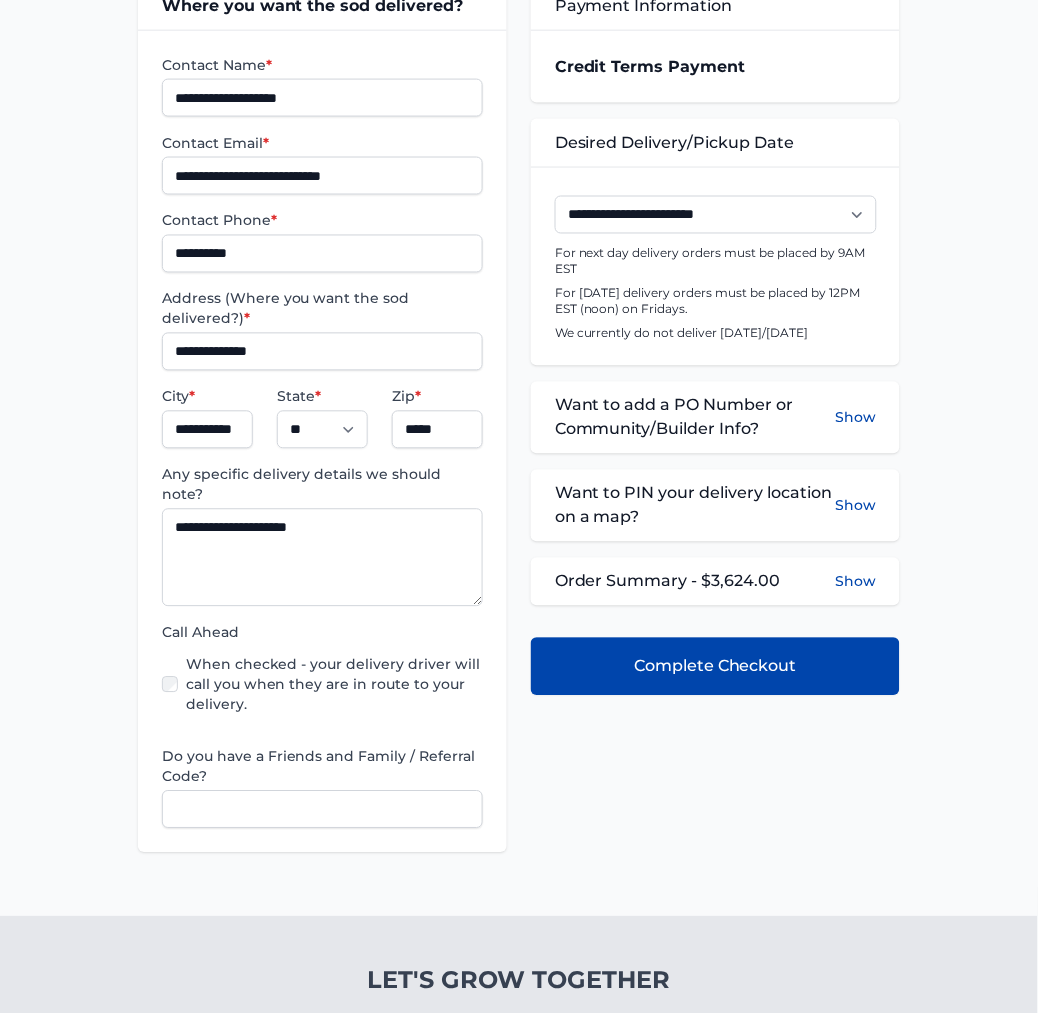 scroll, scrollTop: 444, scrollLeft: 0, axis: vertical 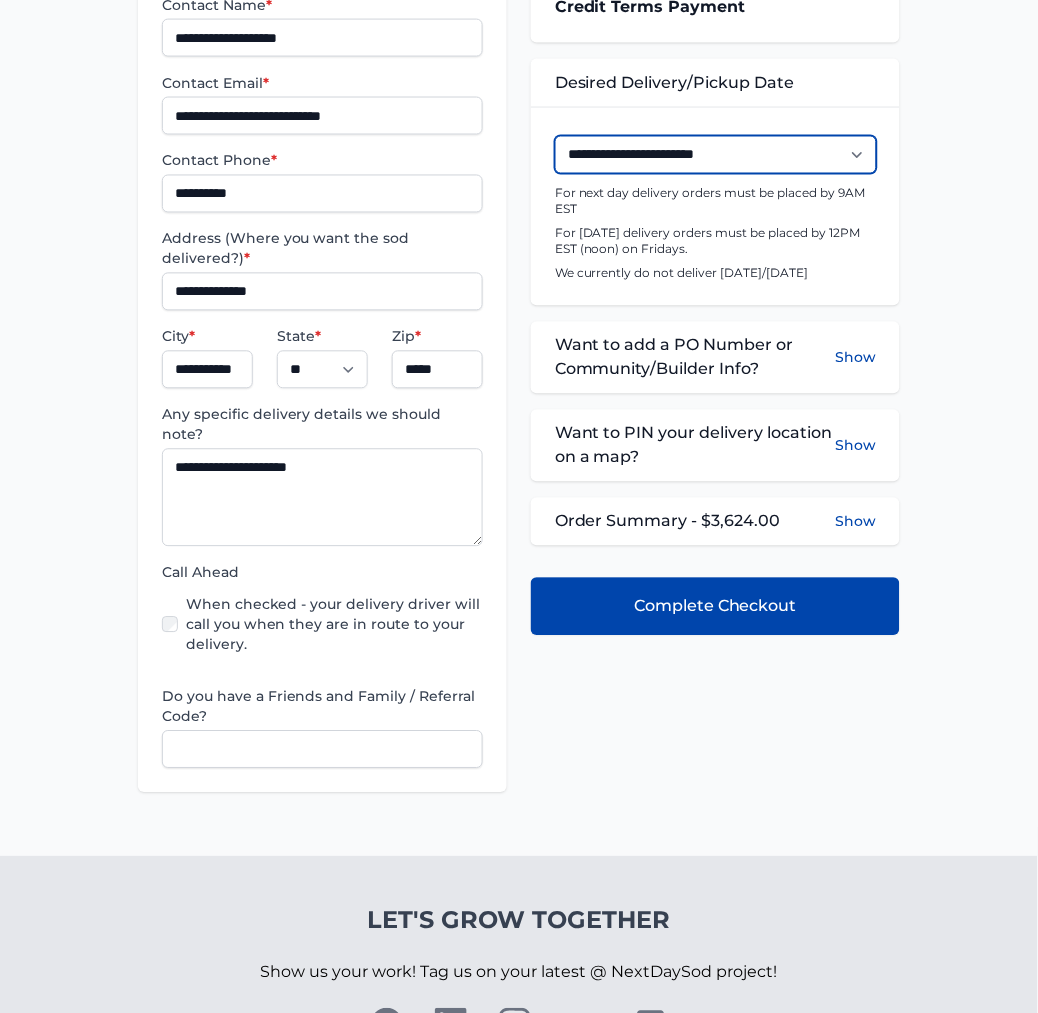 click on "**********" at bounding box center [716, 155] 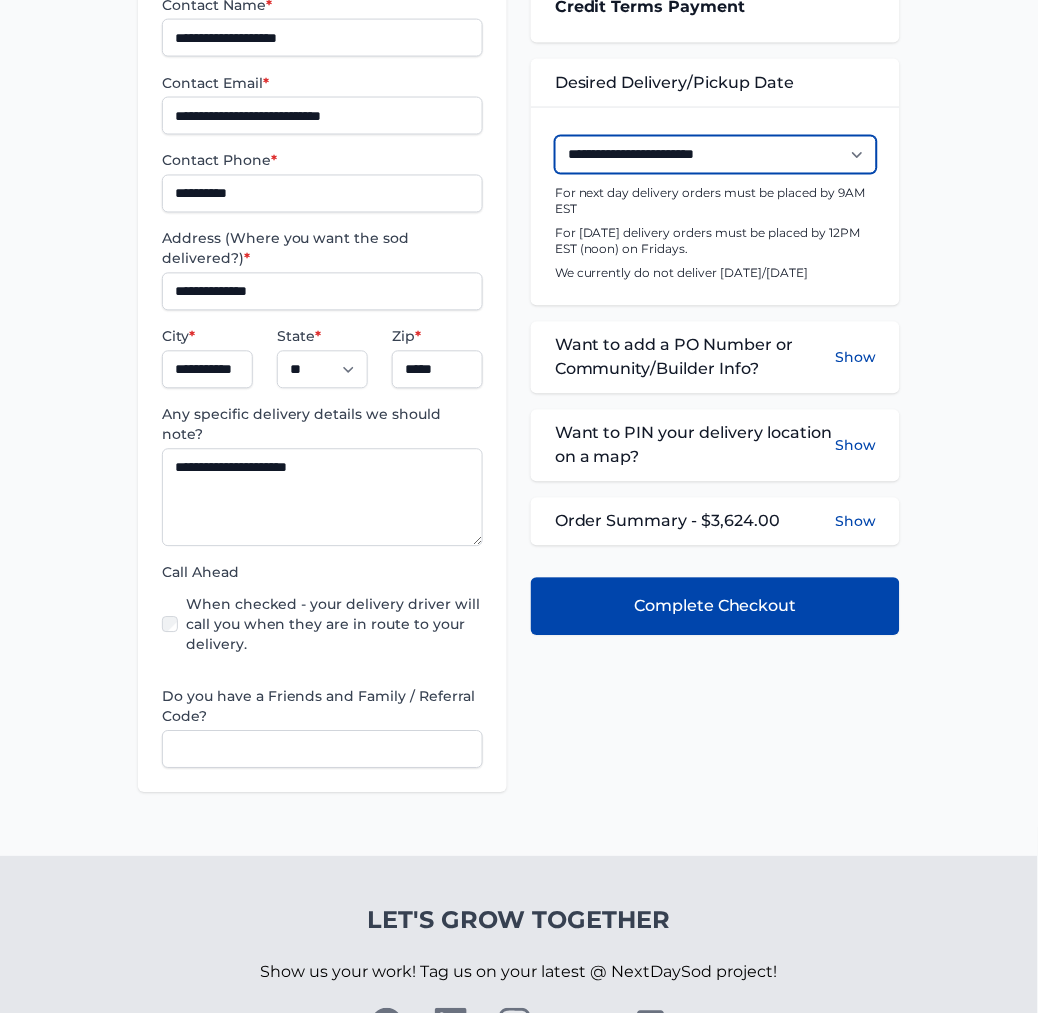 select on "**********" 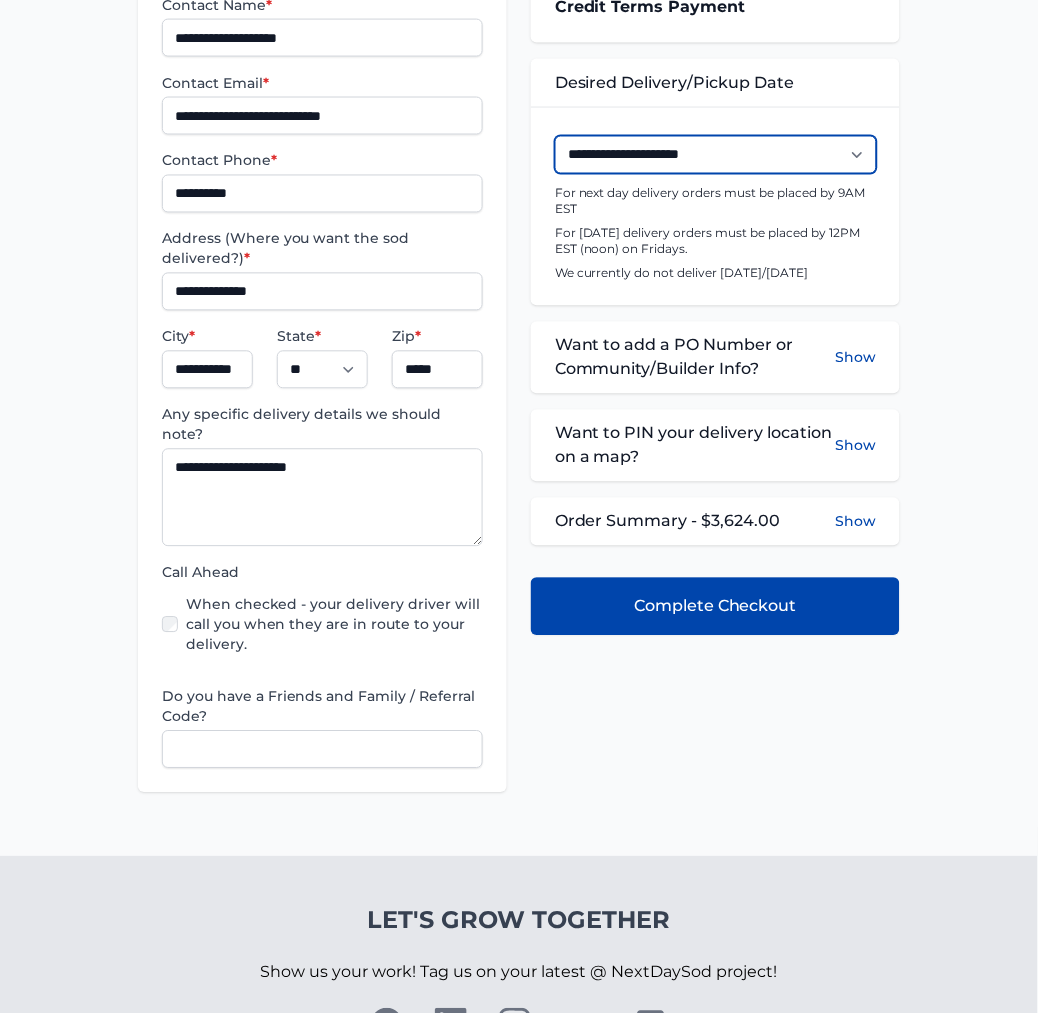 click on "**********" at bounding box center [716, 155] 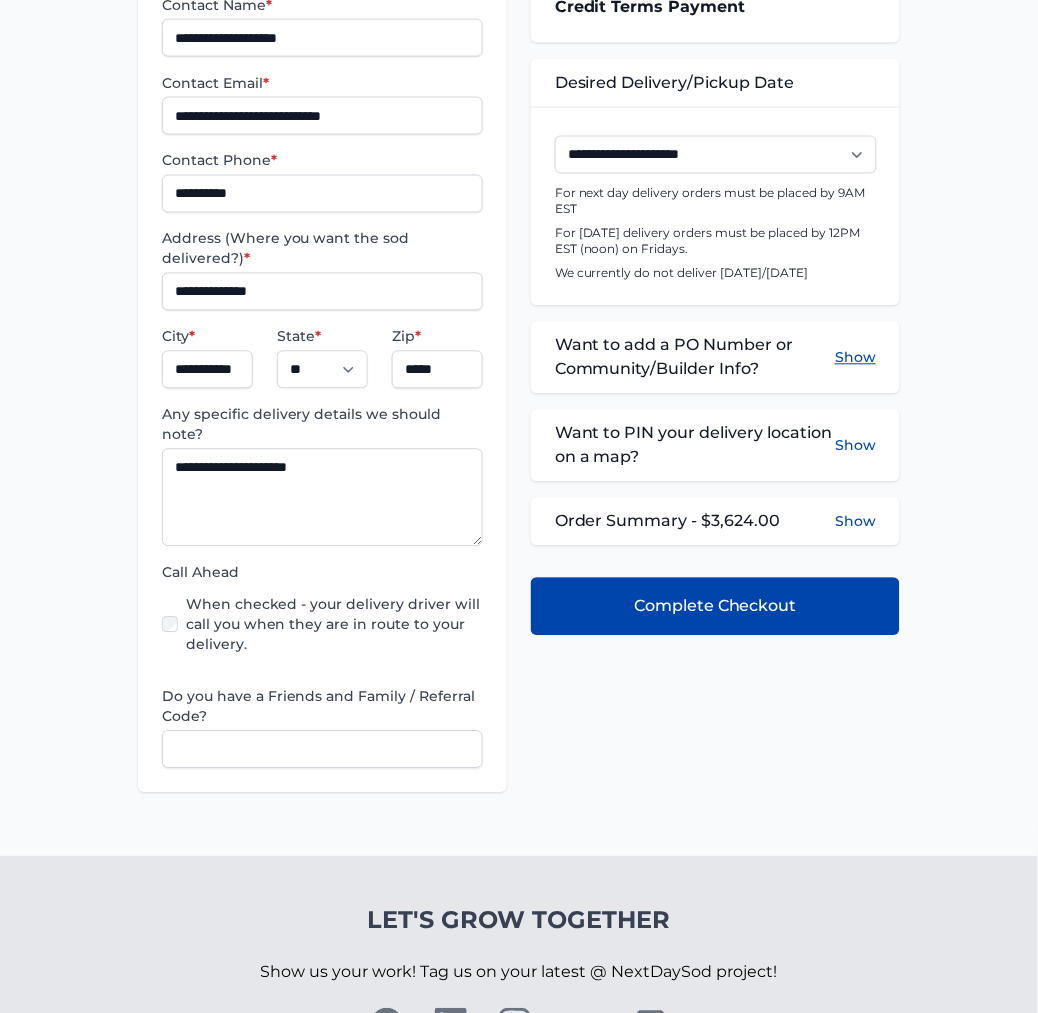 click on "Show" at bounding box center [855, 358] 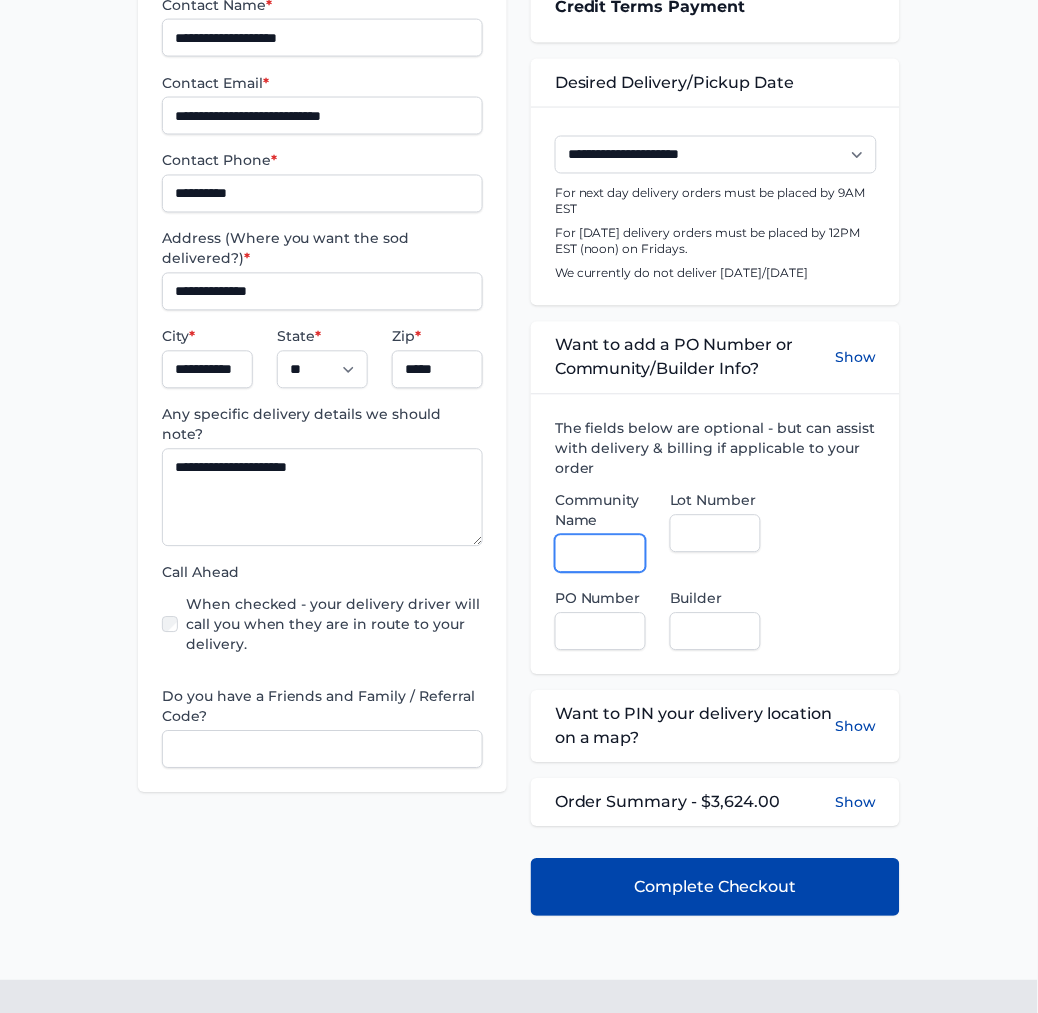 click on "Community Name" at bounding box center (600, 554) 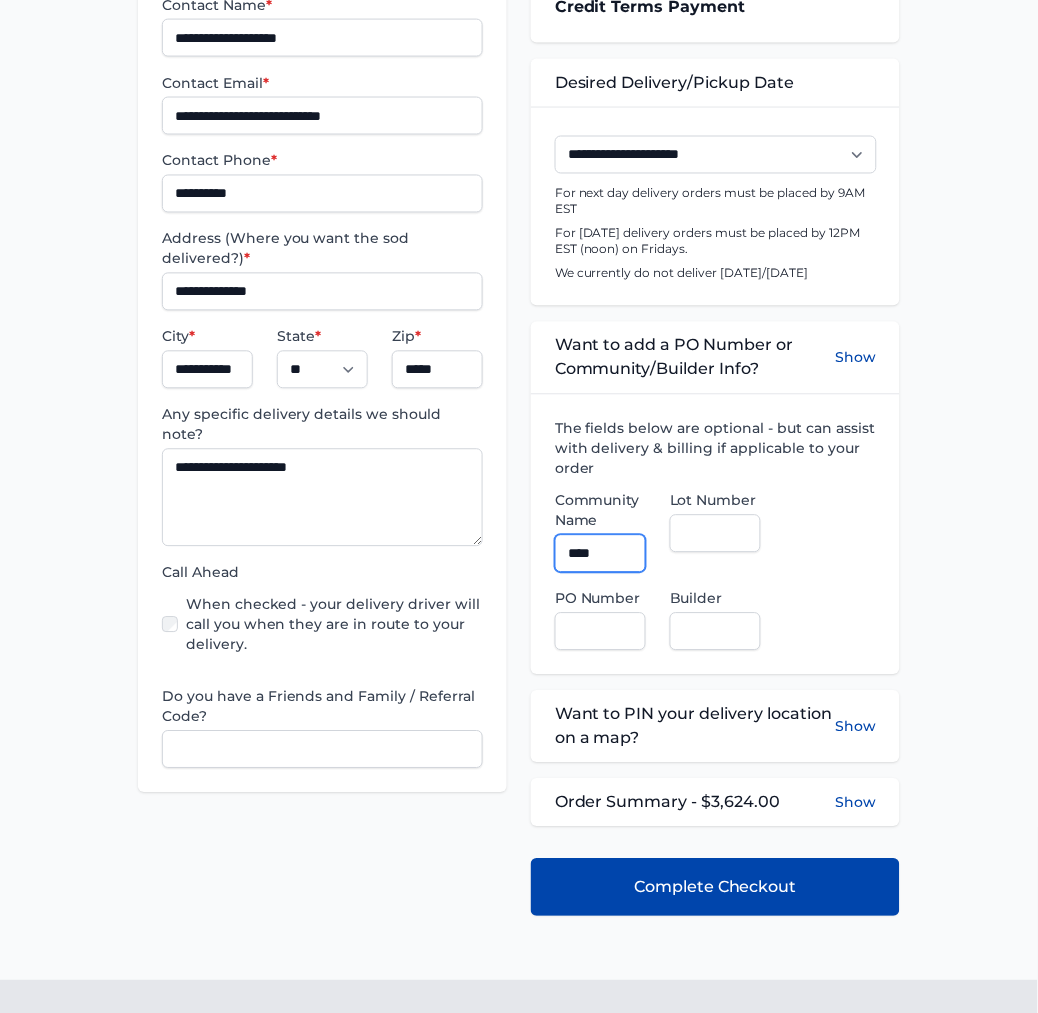 type on "**********" 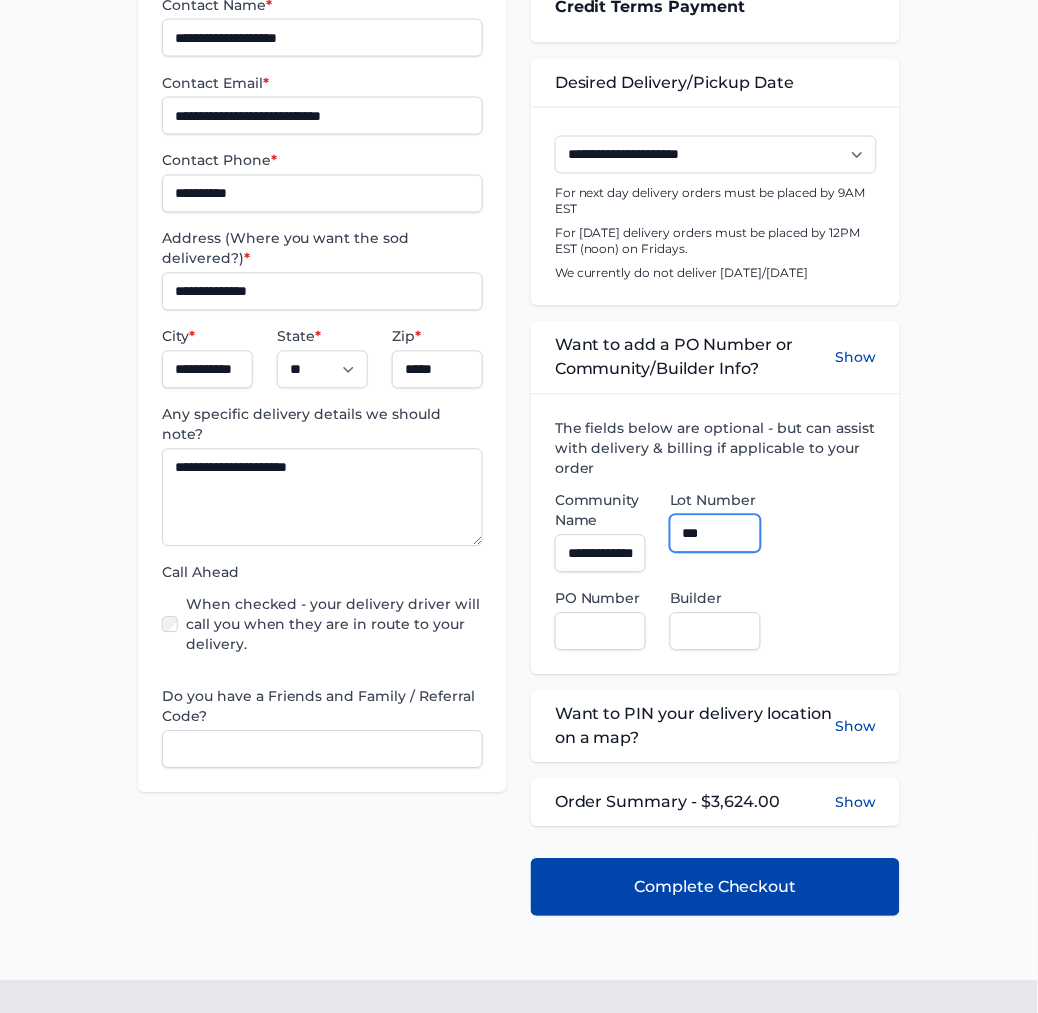type on "***" 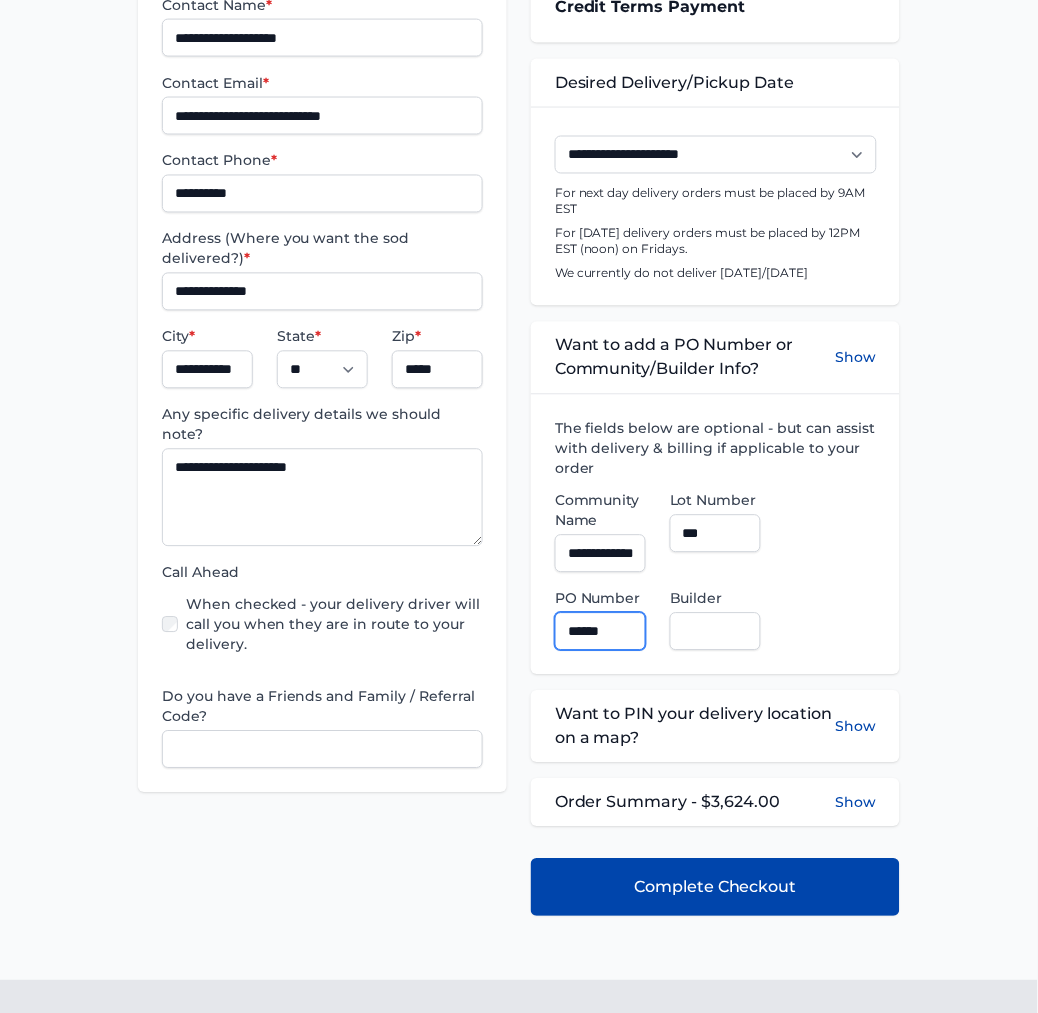 type on "******" 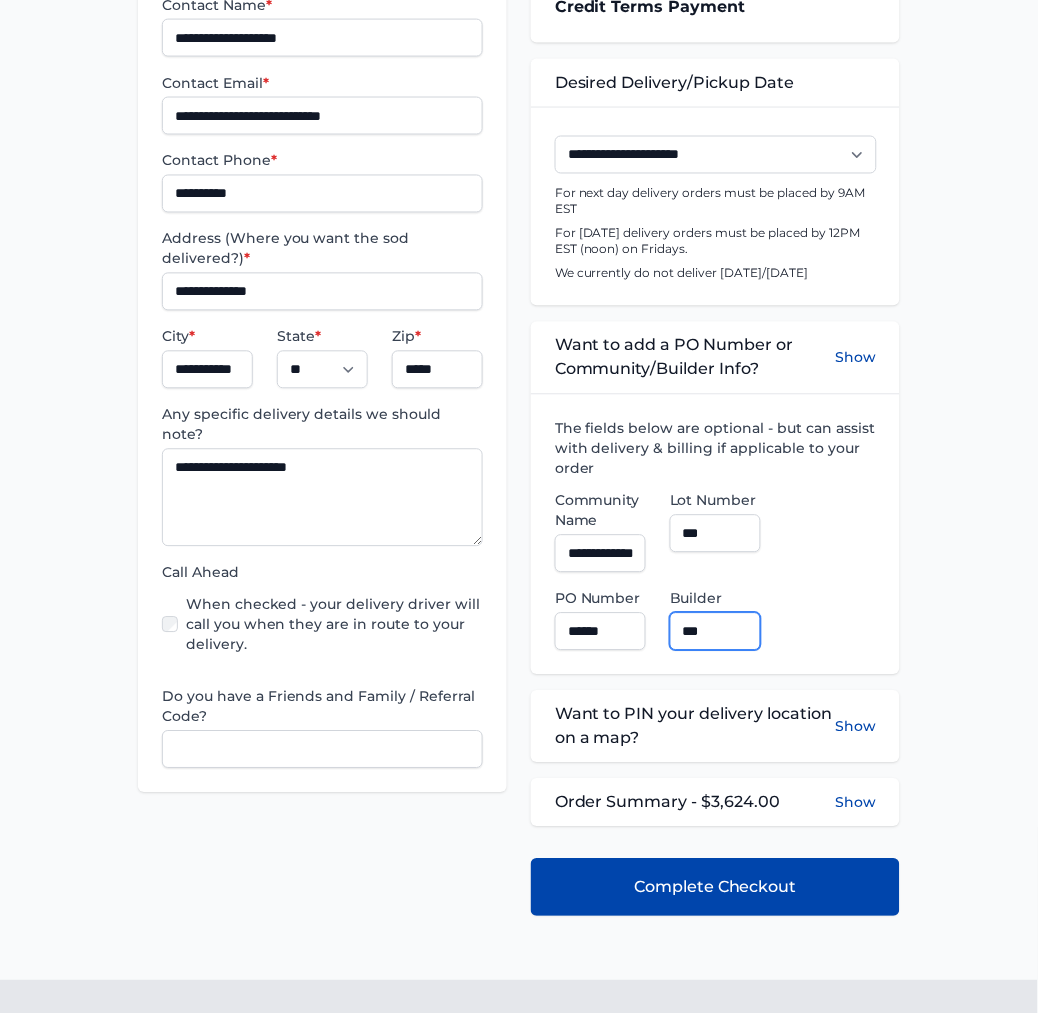 type on "**********" 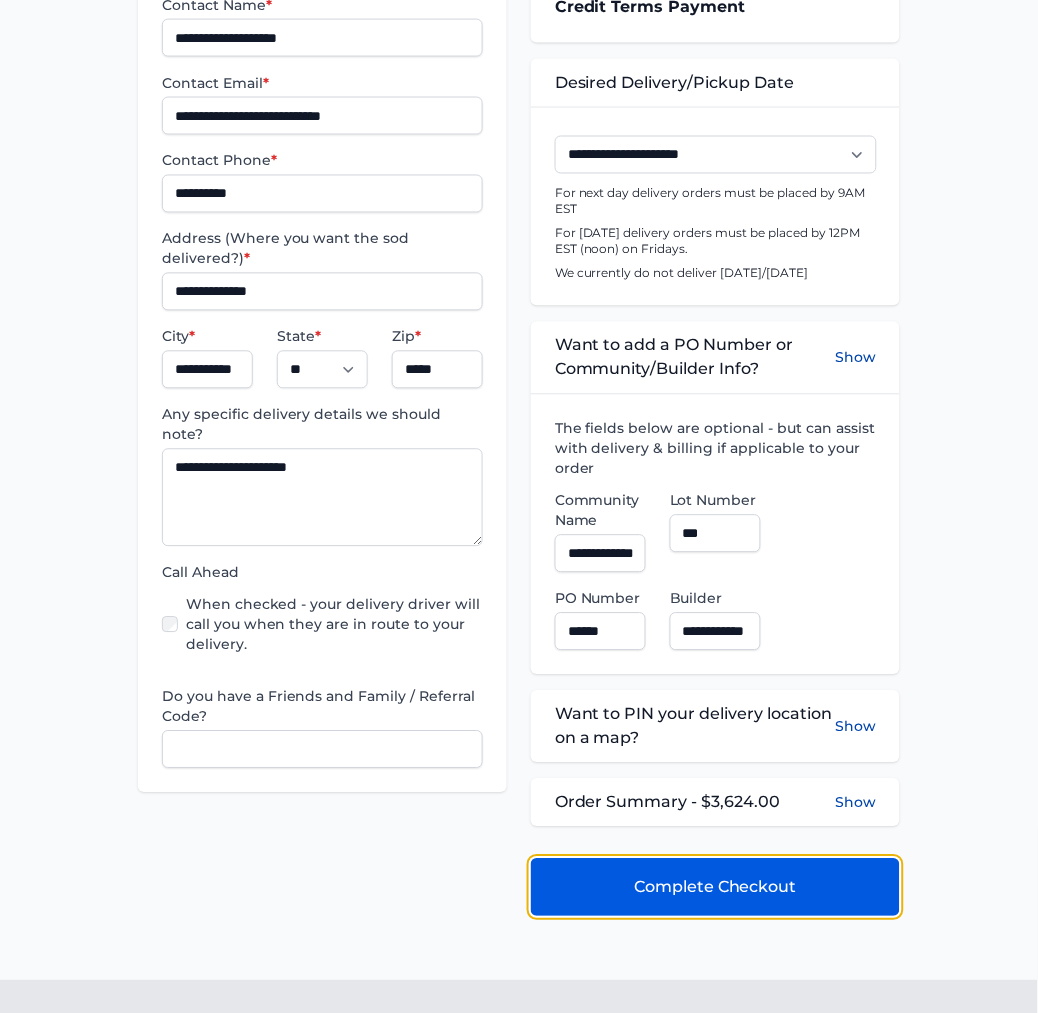 click on "Complete Checkout" at bounding box center (715, 888) 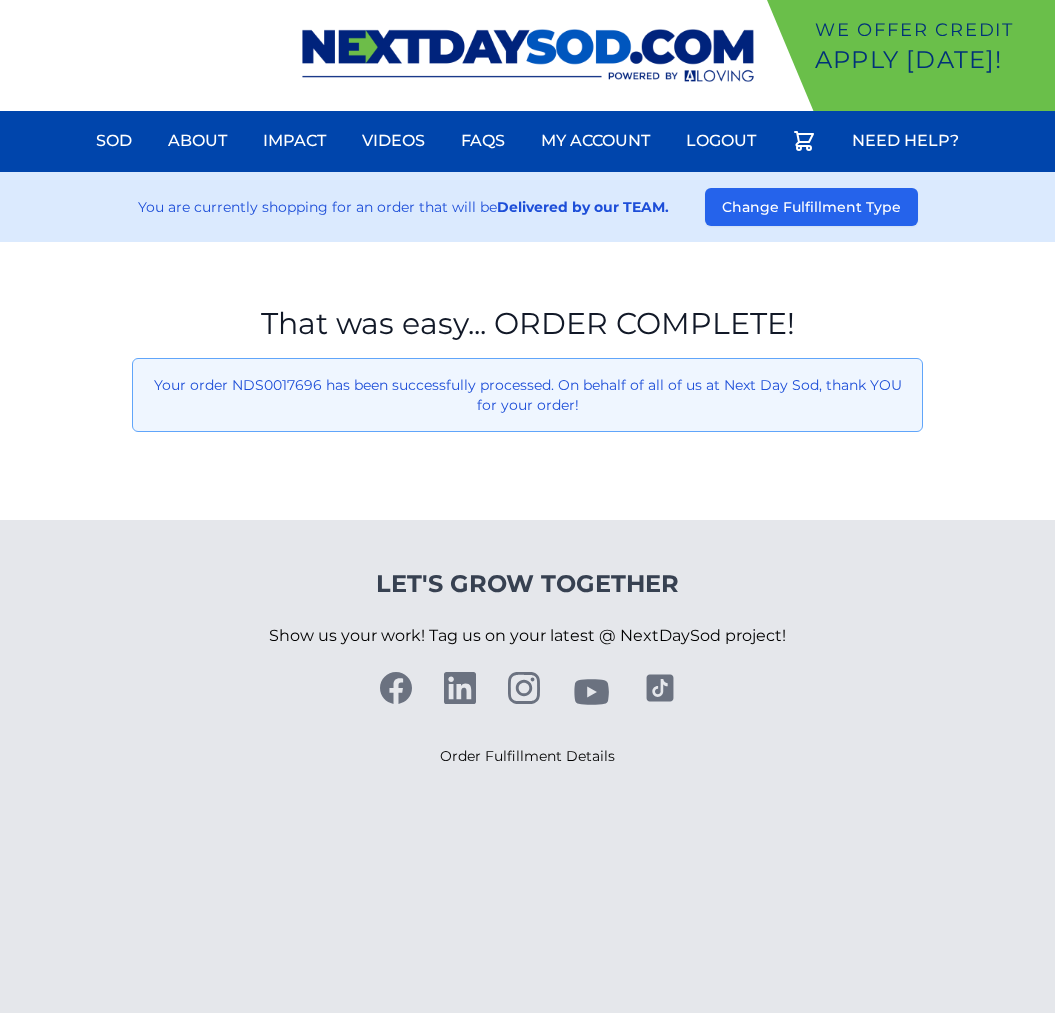 scroll, scrollTop: 0, scrollLeft: 0, axis: both 